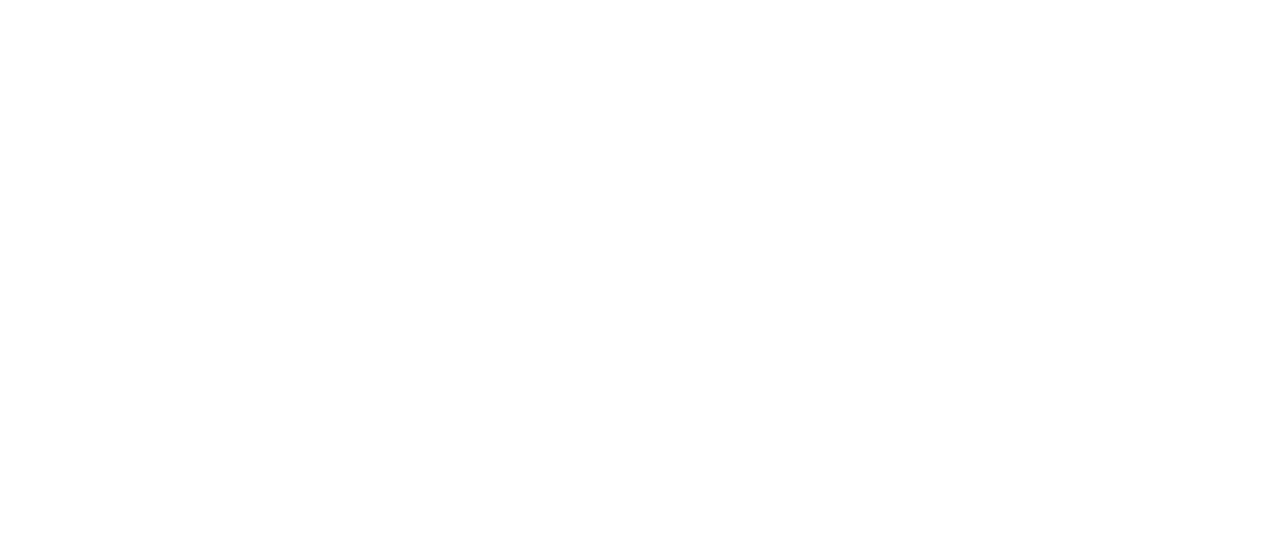 scroll, scrollTop: 0, scrollLeft: 0, axis: both 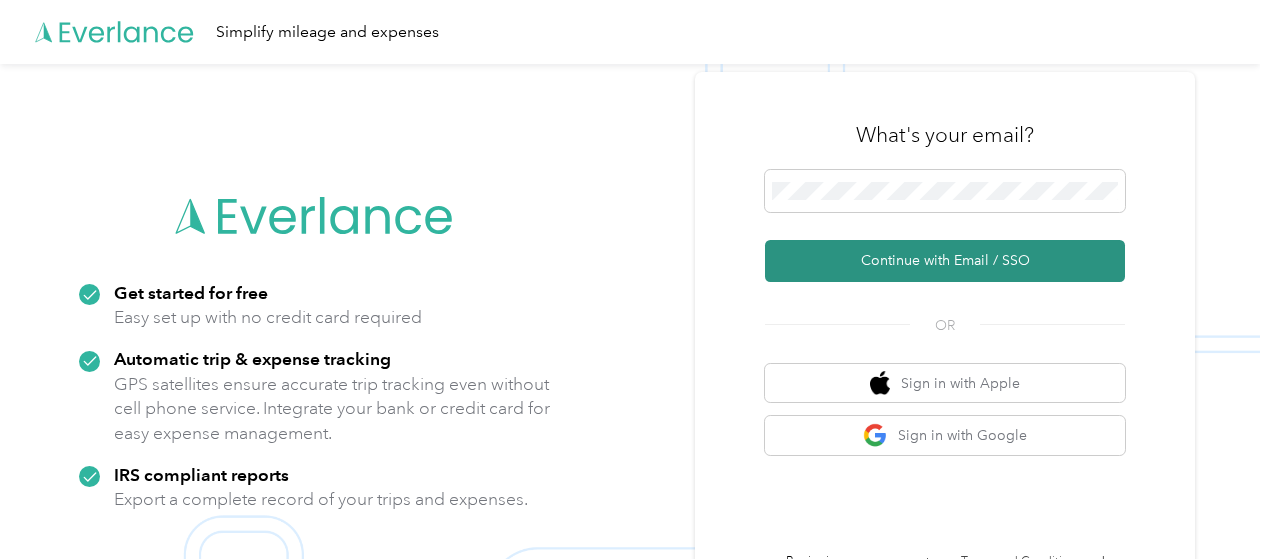 click on "Continue with Email / SSO" at bounding box center [945, 261] 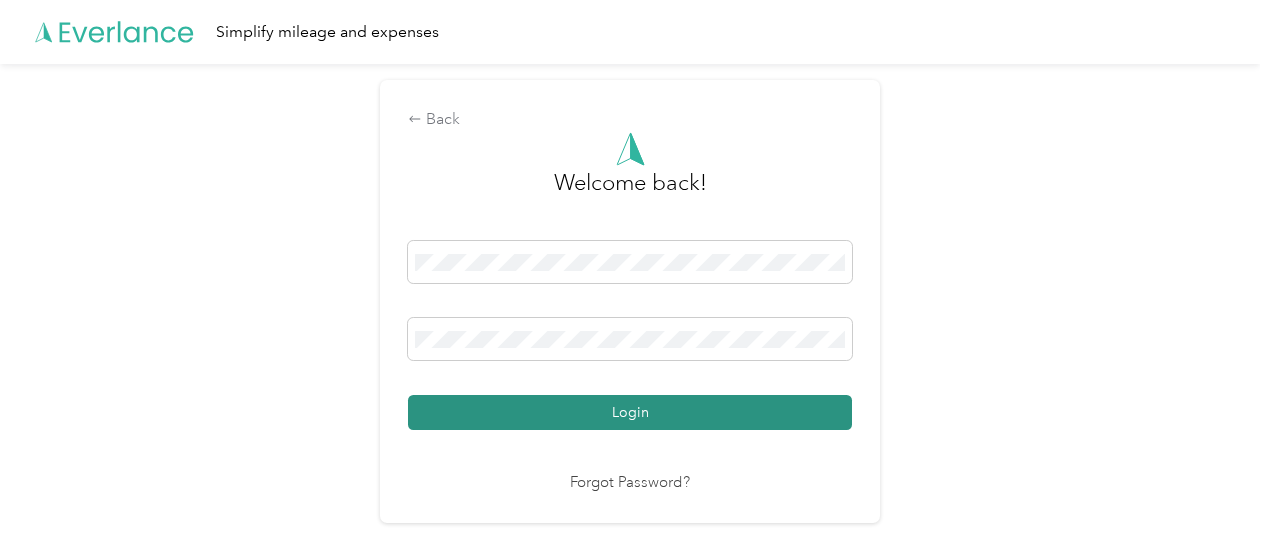 click on "Login" at bounding box center [630, 412] 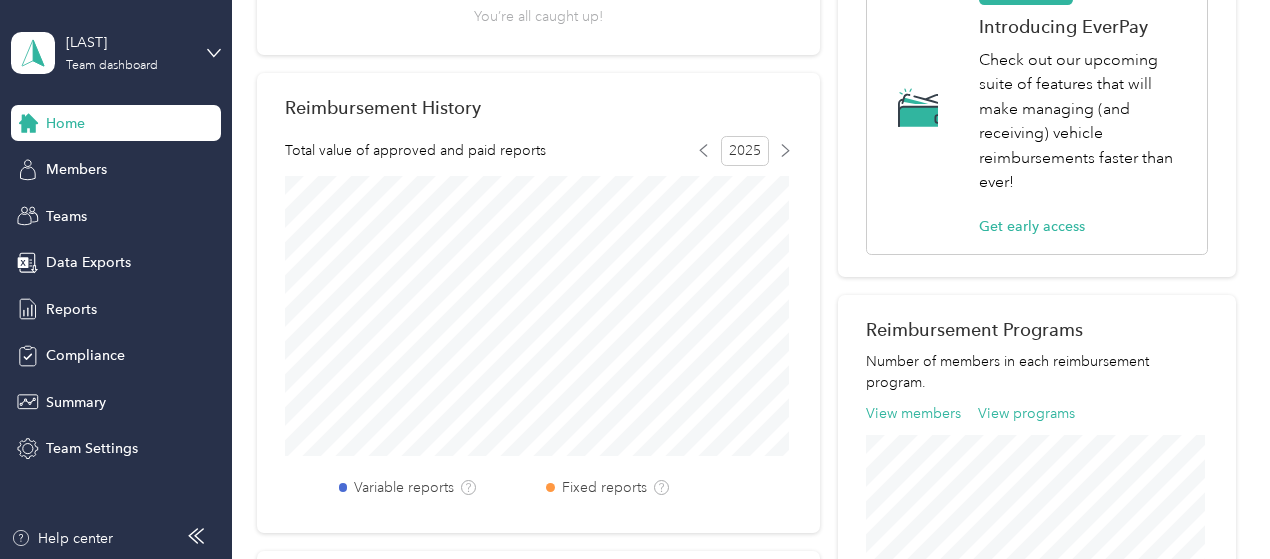 scroll, scrollTop: 0, scrollLeft: 0, axis: both 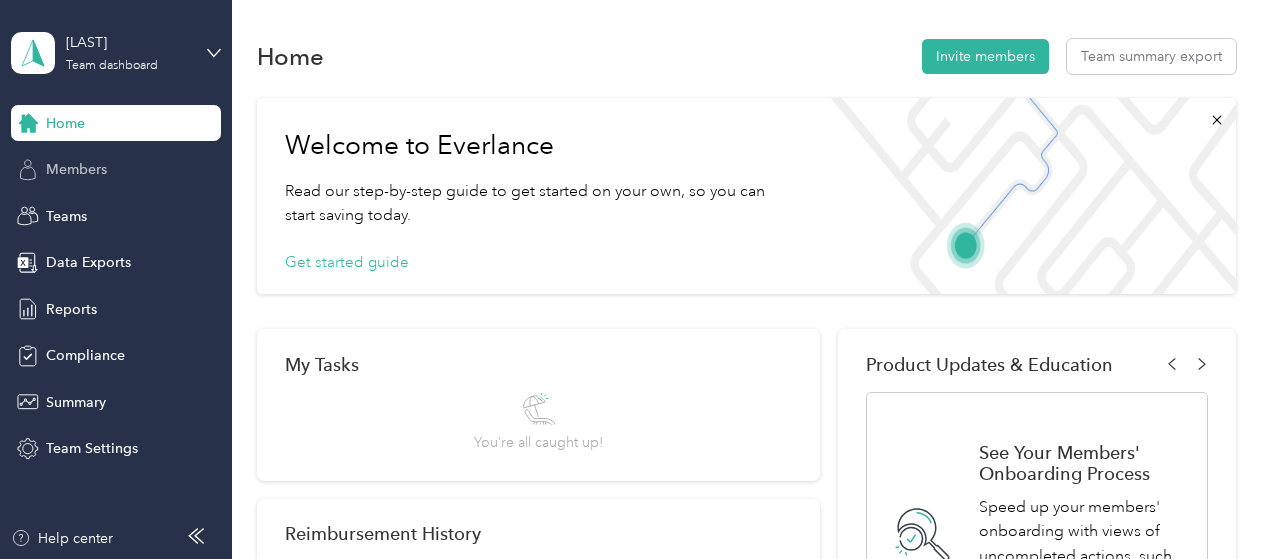 click on "Members" at bounding box center [76, 169] 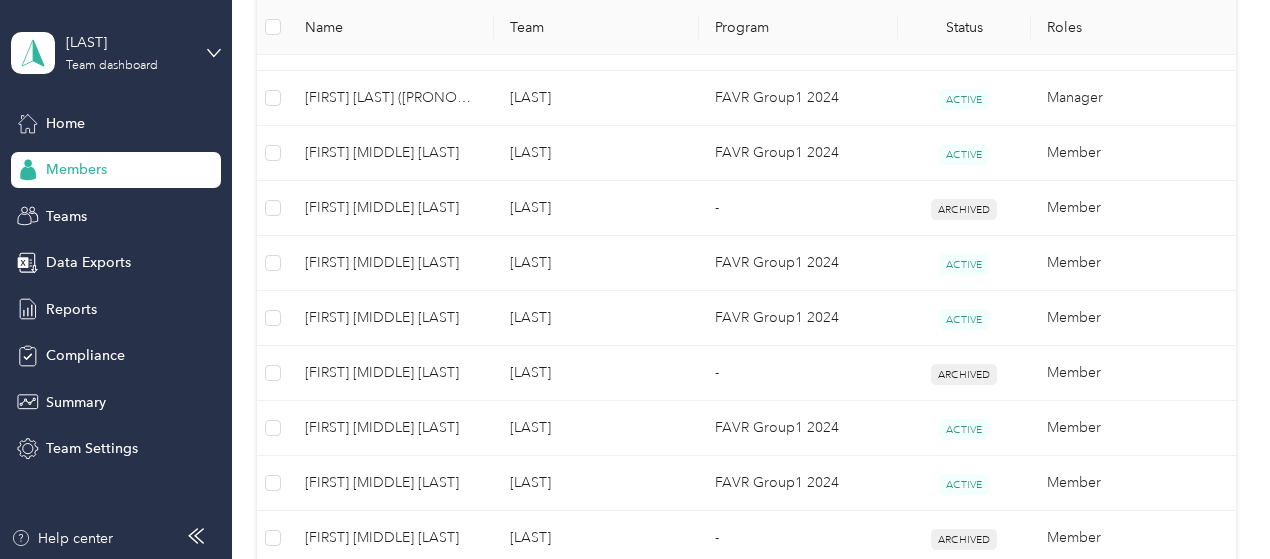 scroll, scrollTop: 300, scrollLeft: 0, axis: vertical 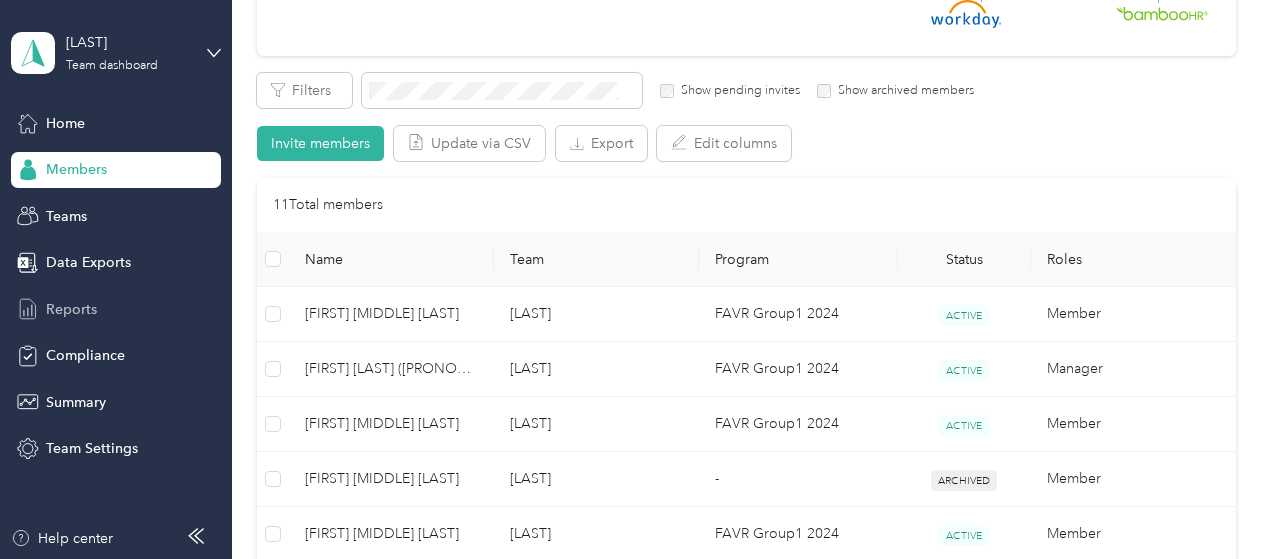 click on "Reports" at bounding box center (71, 309) 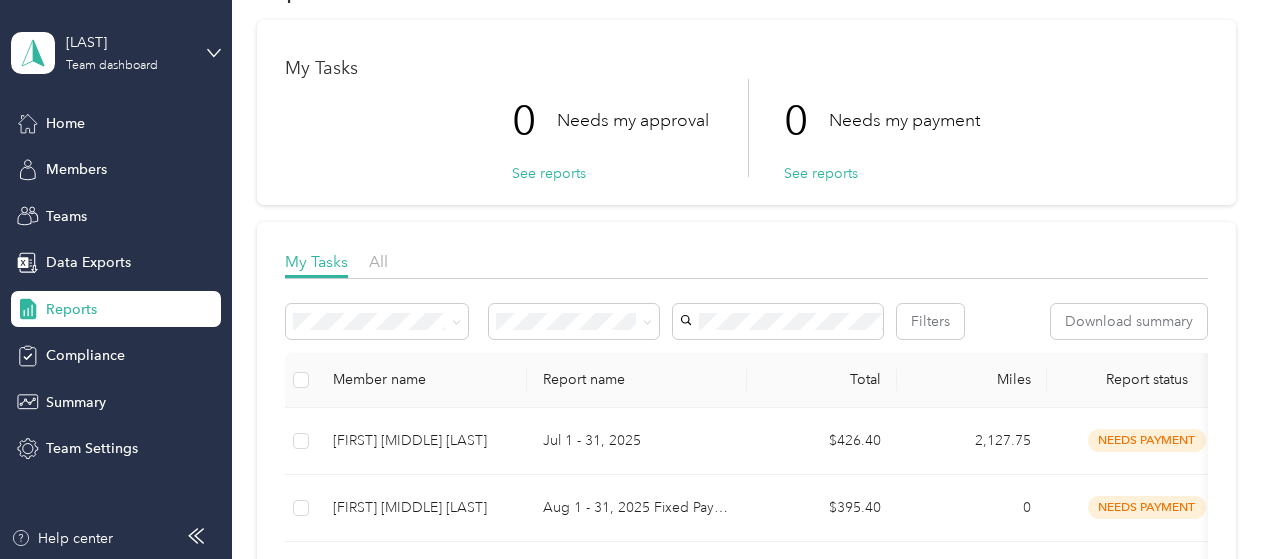 scroll, scrollTop: 0, scrollLeft: 0, axis: both 